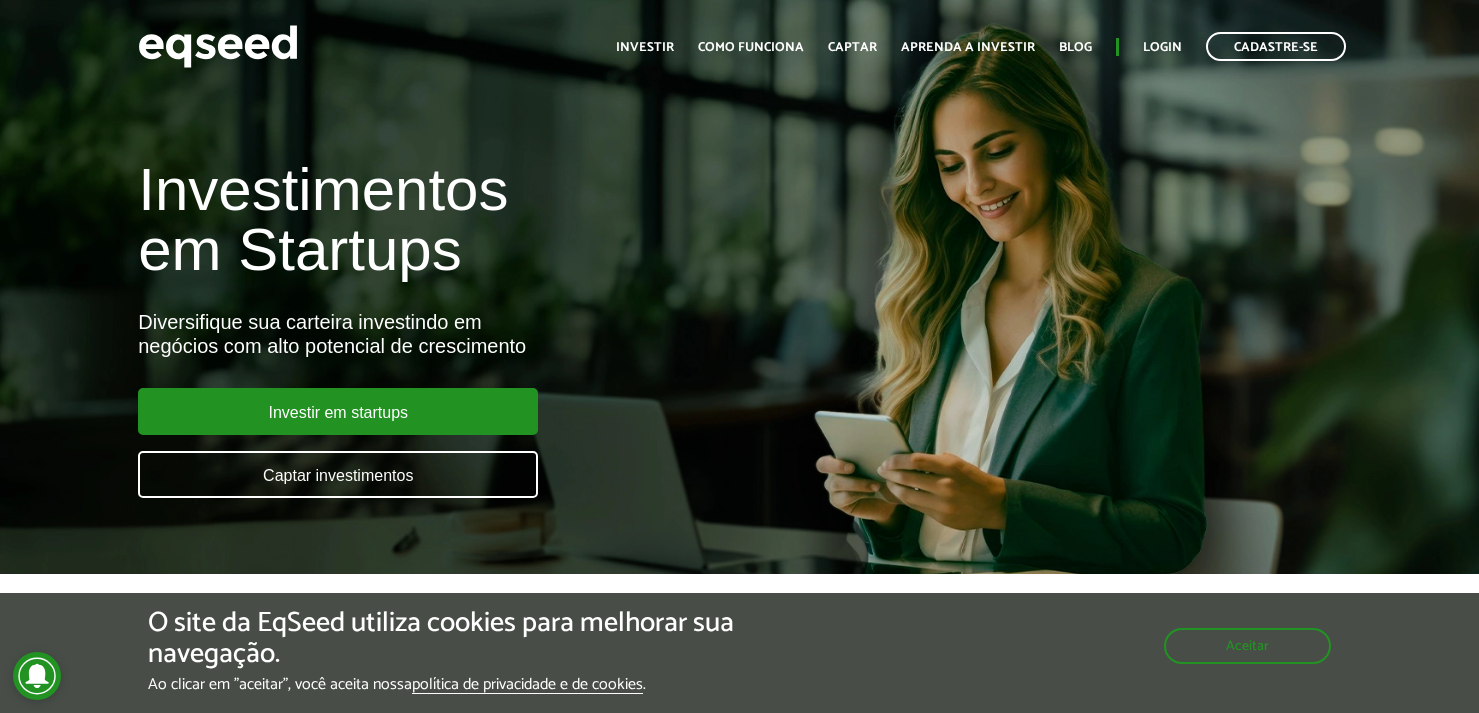 scroll, scrollTop: 0, scrollLeft: 0, axis: both 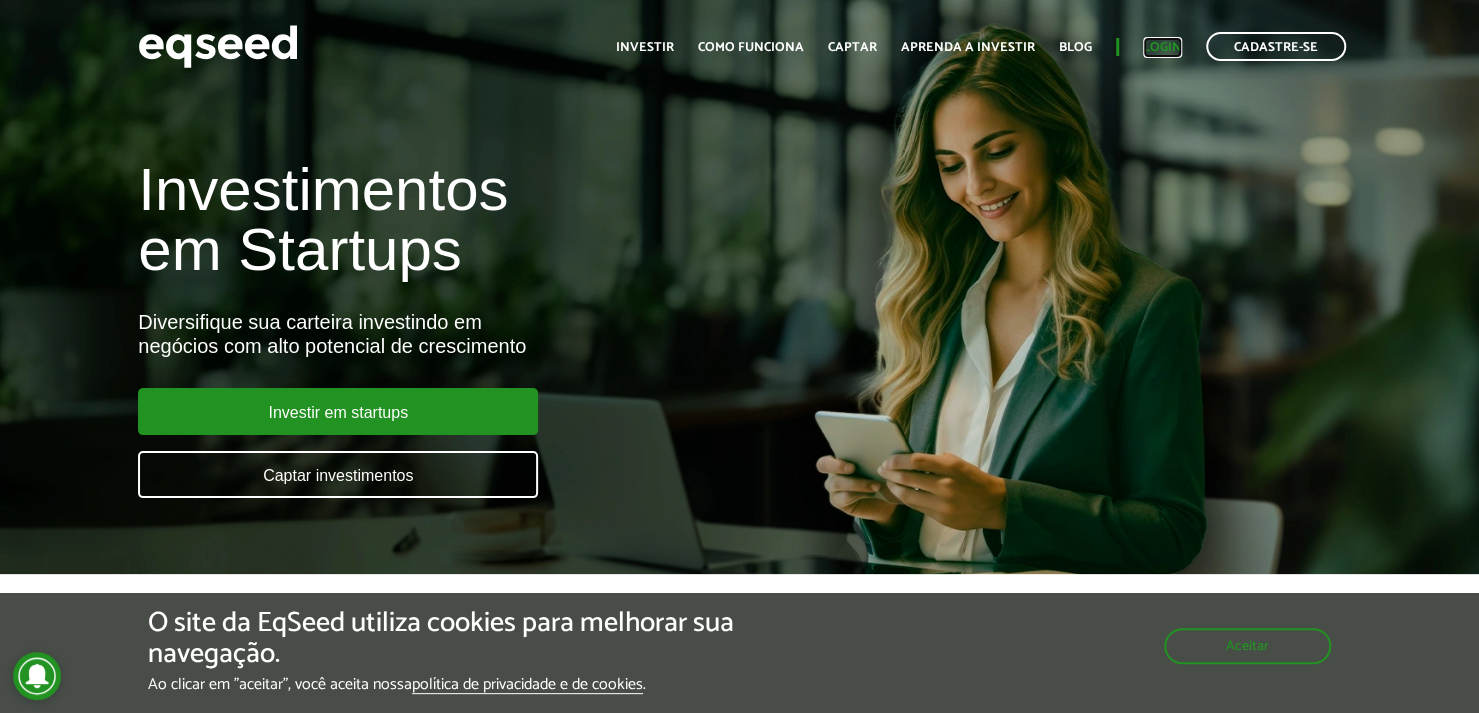 click on "Login" at bounding box center [1162, 47] 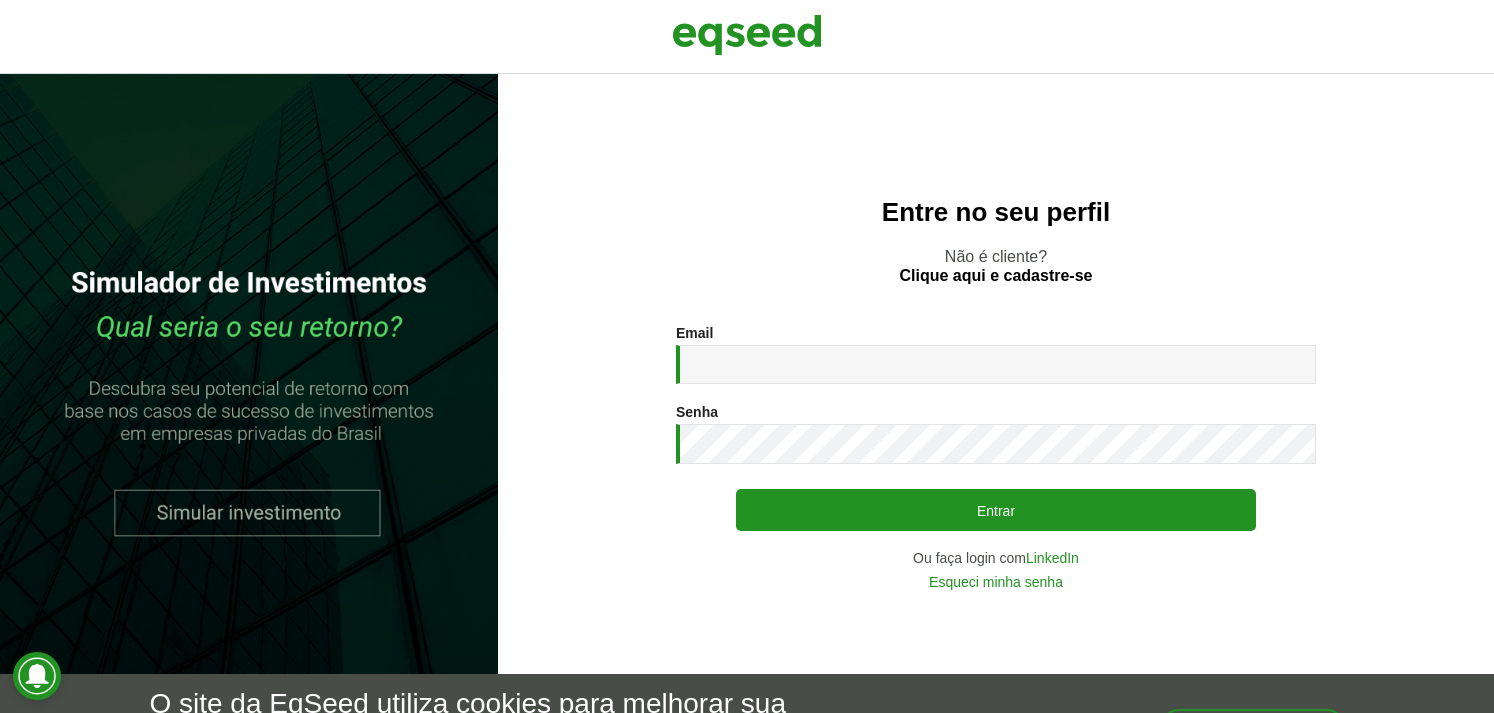 scroll, scrollTop: 0, scrollLeft: 0, axis: both 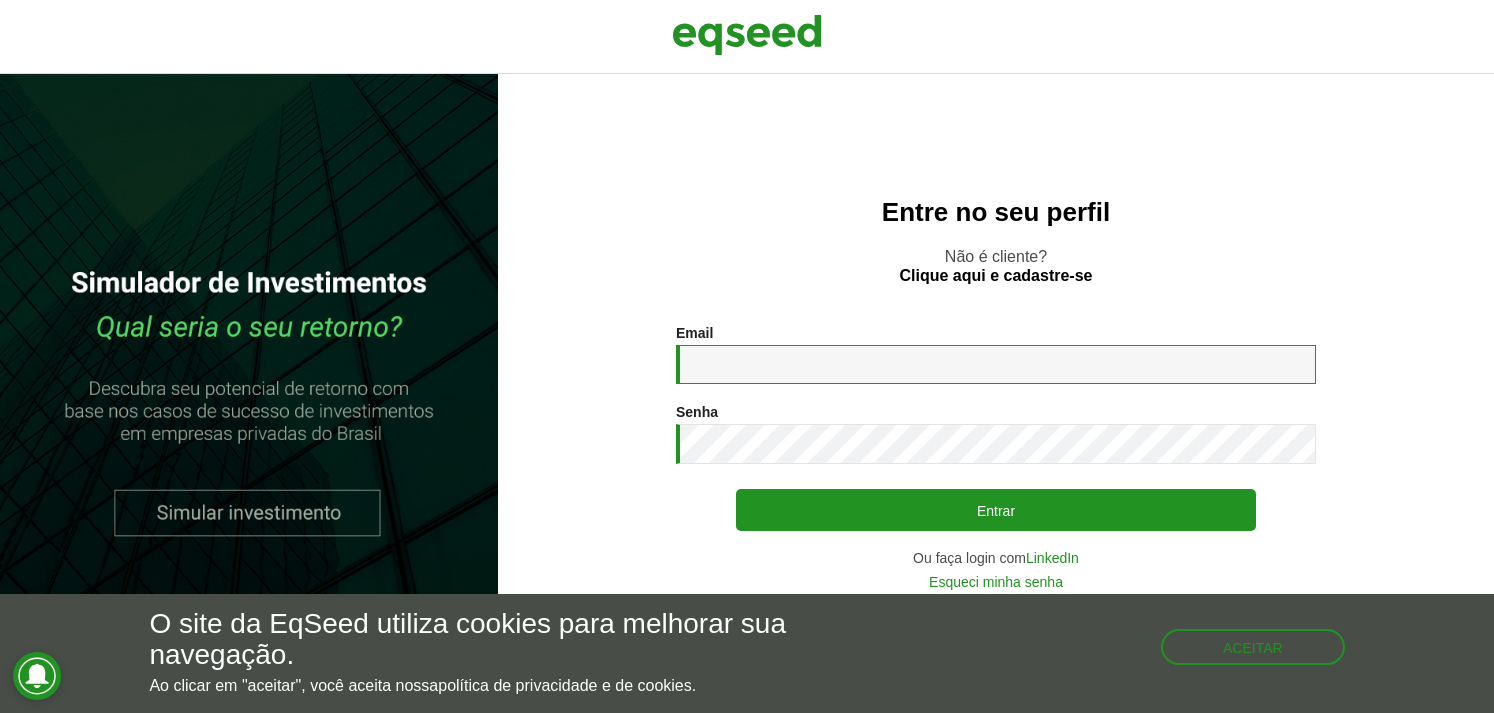 click on "Email  *" at bounding box center (996, 364) 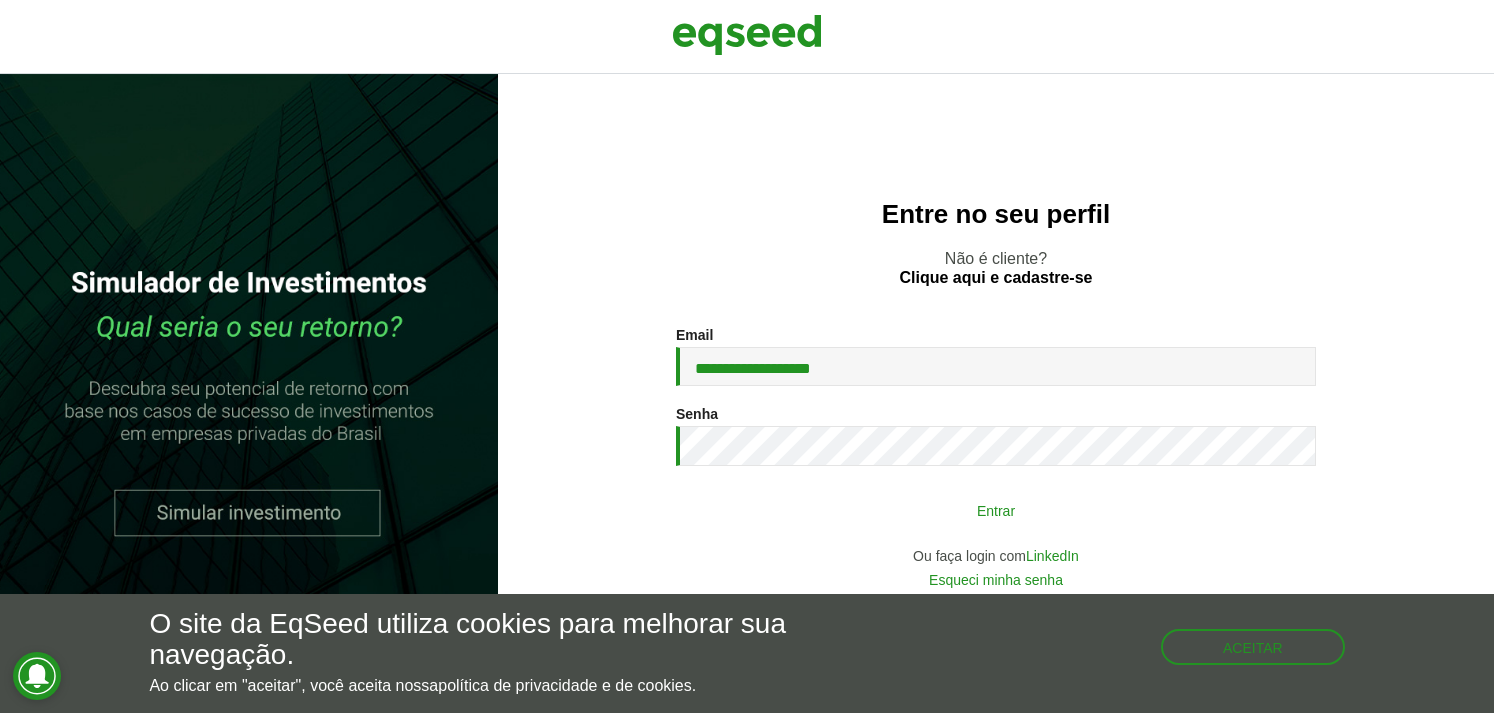 click on "Entrar" at bounding box center [996, 510] 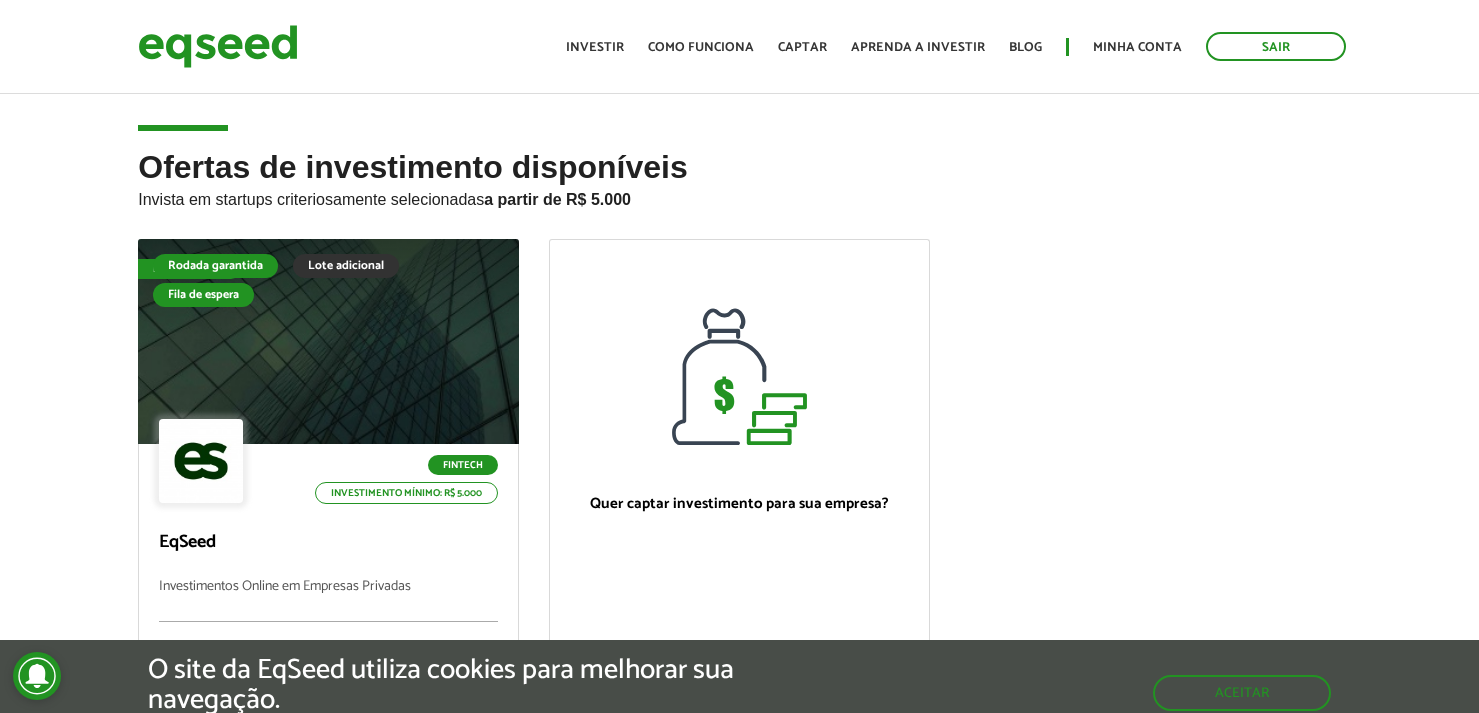 scroll, scrollTop: 0, scrollLeft: 0, axis: both 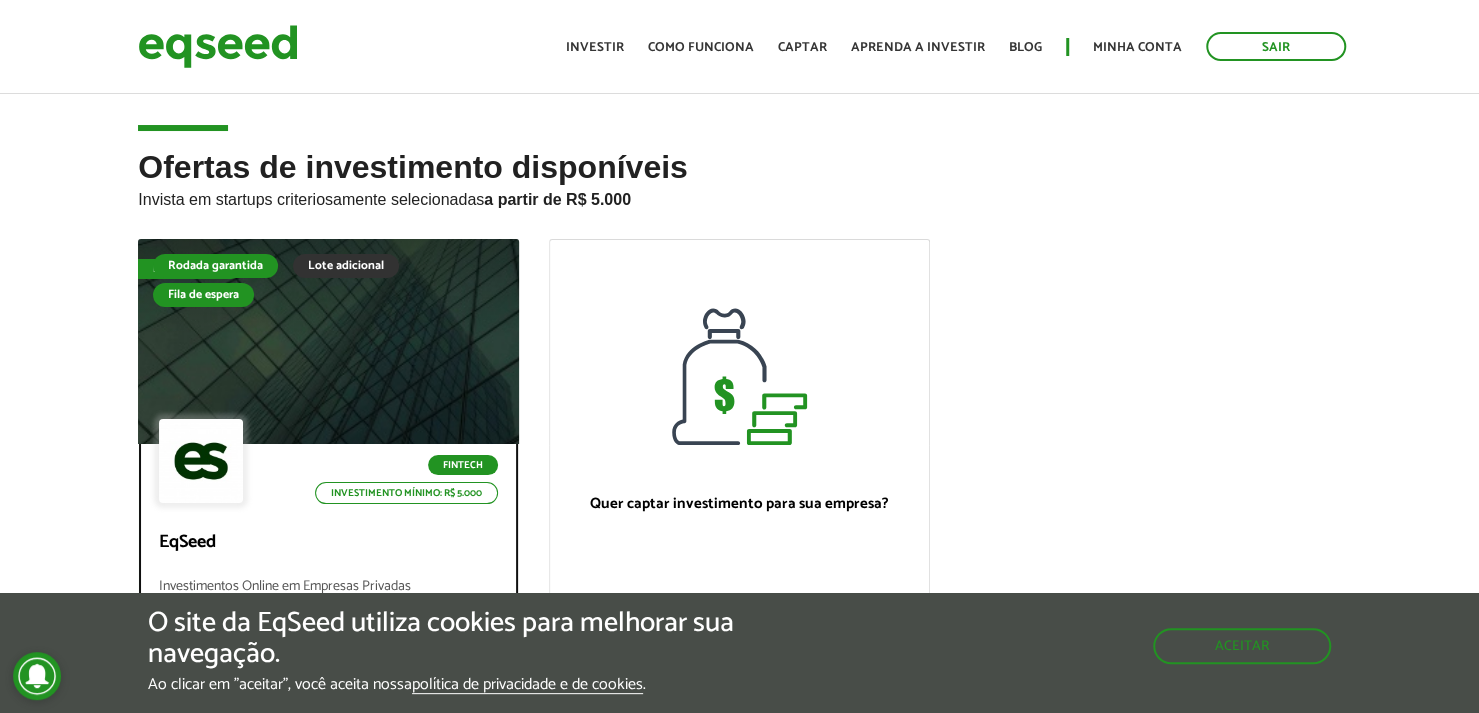 click at bounding box center (328, 342) 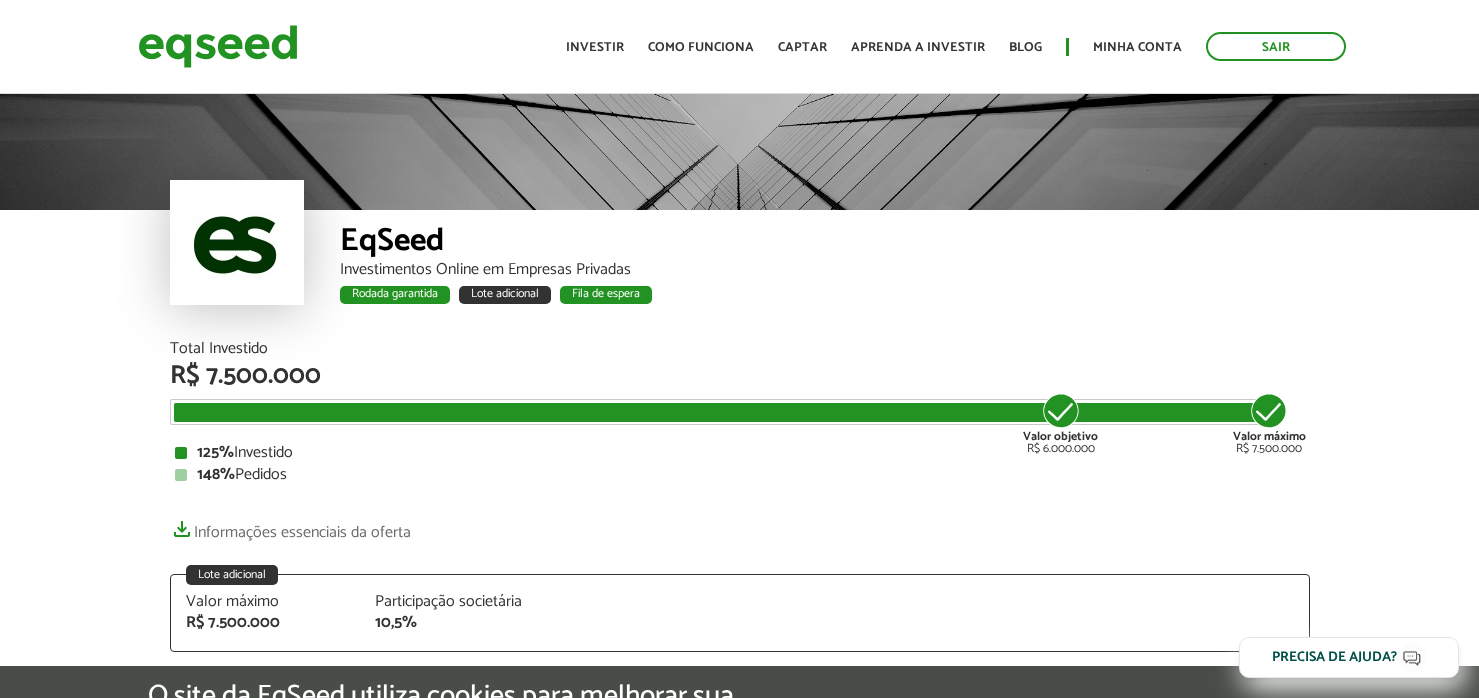 scroll, scrollTop: 0, scrollLeft: 0, axis: both 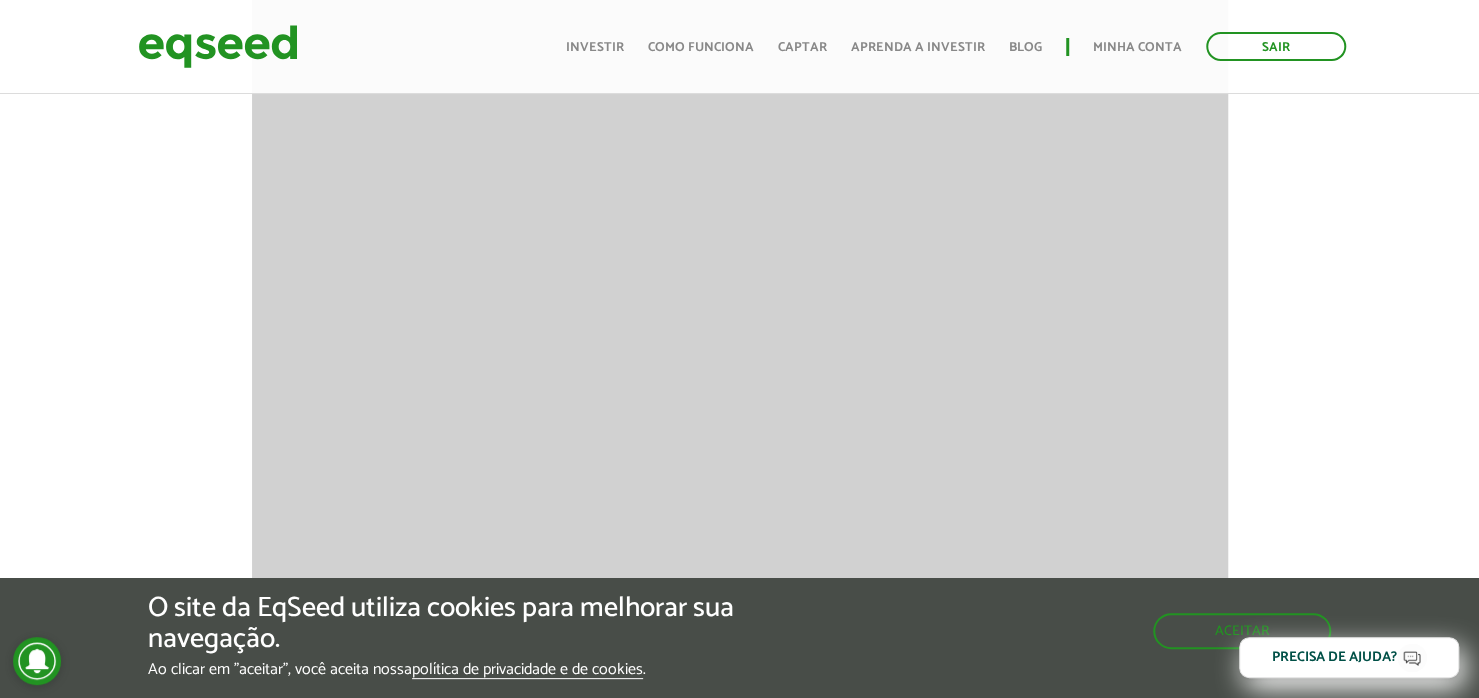 click on "Apresentação aos investidores
BAIXAR APRESENTAÇÃO
Resumo
EqSeed -  Investimentos Online em Empresas Privadas
O Negócio
A  EqSeed   é  uma  plataforma de investime ntos  online   que   conecta investidores  do Brasil inteiro  a startups criteriosamente selecionadas   em  rodadas de investimento de até R$15 milhões.
Por meio da nossa  plataforma, milhares de investidores constr oem  um portfólio diversificado  com  startups criteriosamente selecionadas  n um ambiente digital, seguro e regulado pela CVM (Comissão de Valores Mobiliários) ,  modernizando sua  estratégia de  alocação  patrimonial  com uma classe de ativos  ," at bounding box center (739, 1905) 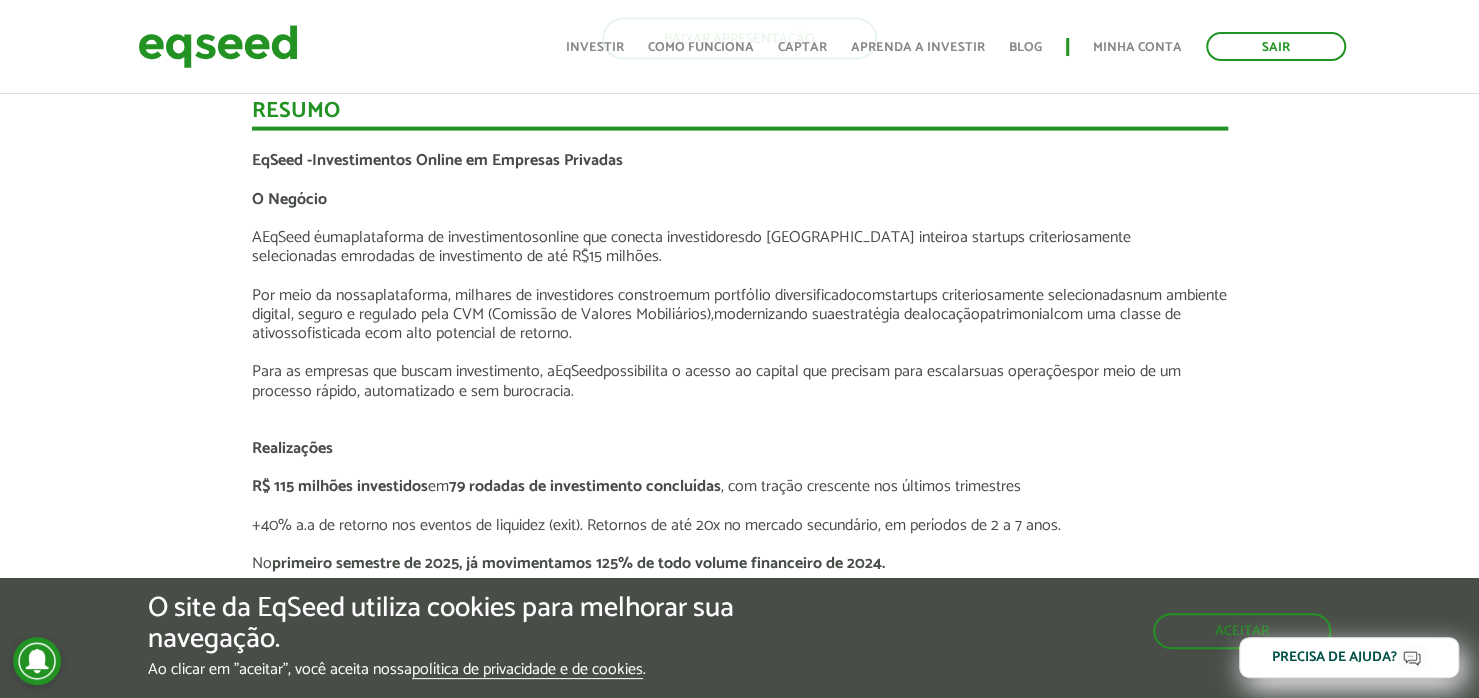 scroll, scrollTop: 1832, scrollLeft: 0, axis: vertical 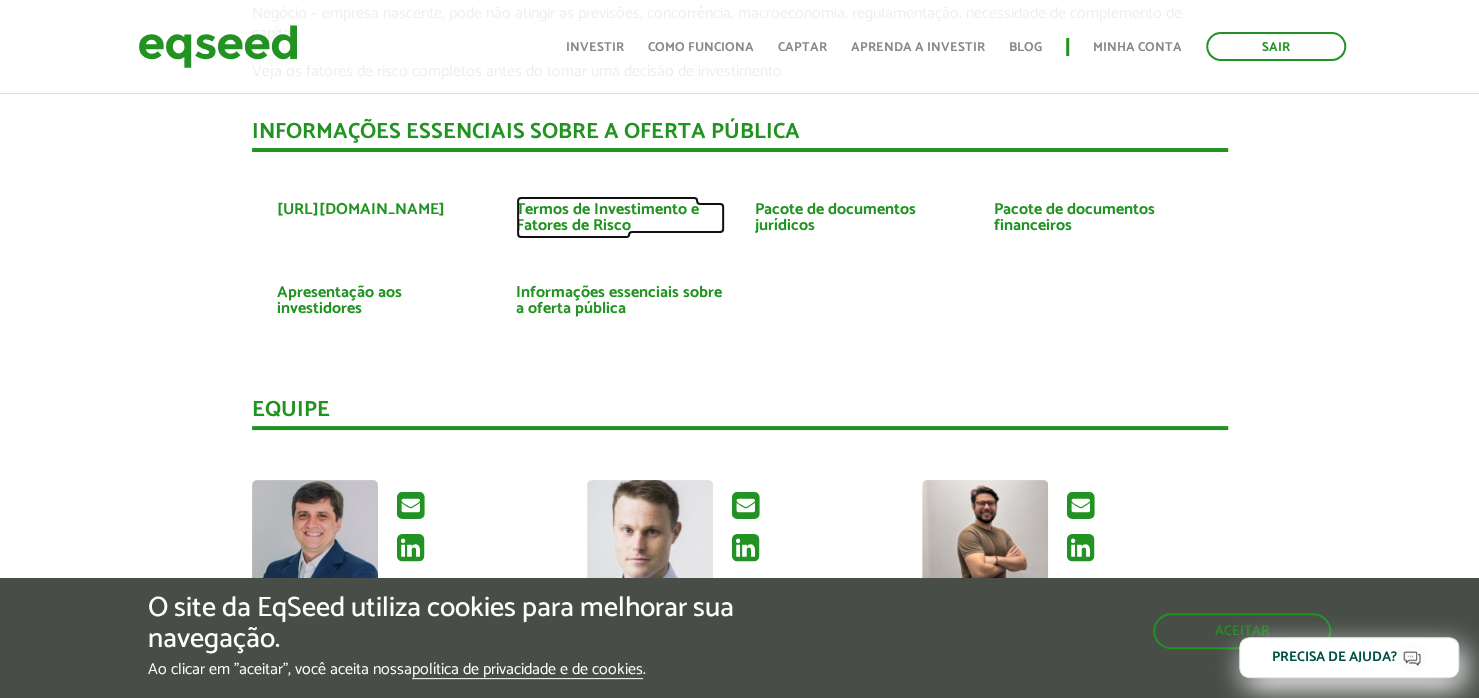 click on "Termos de Investimento e Fatores de Risco" at bounding box center [620, 218] 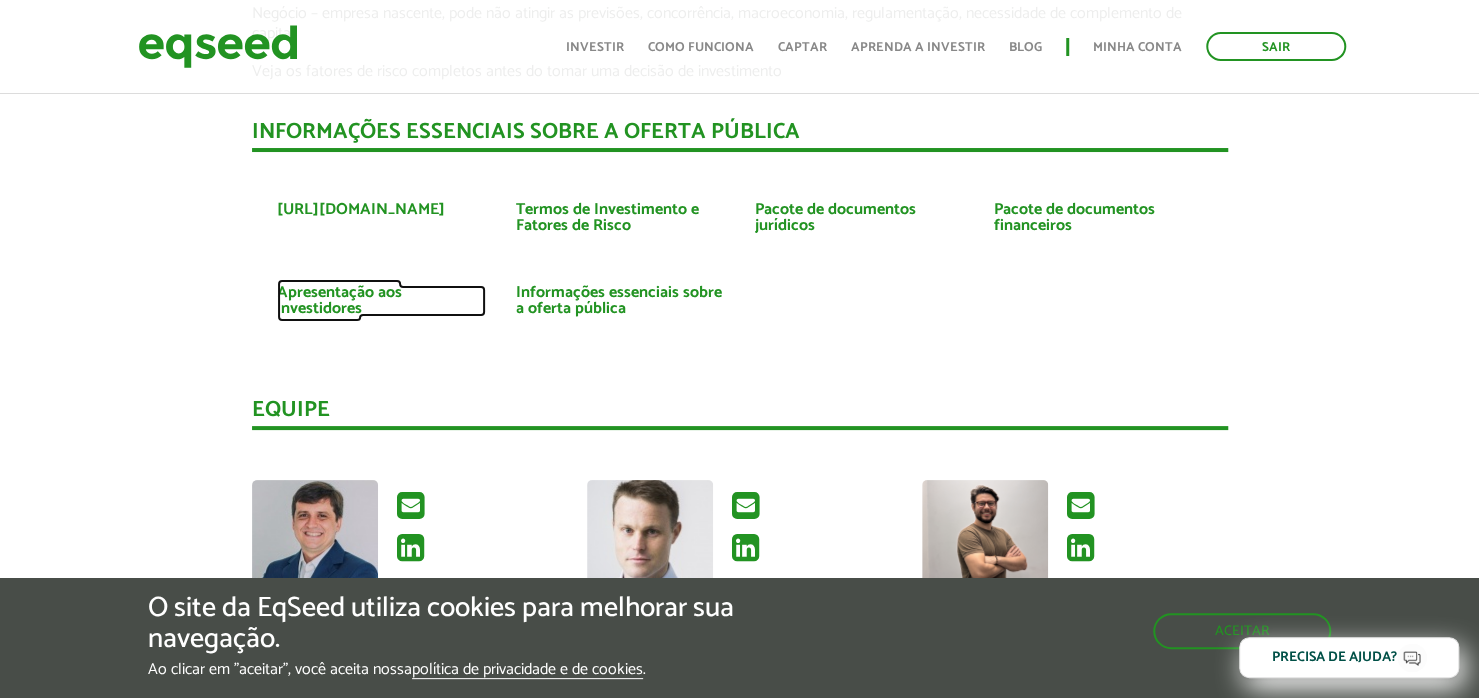 click on "Apresentação aos investidores" at bounding box center (381, 301) 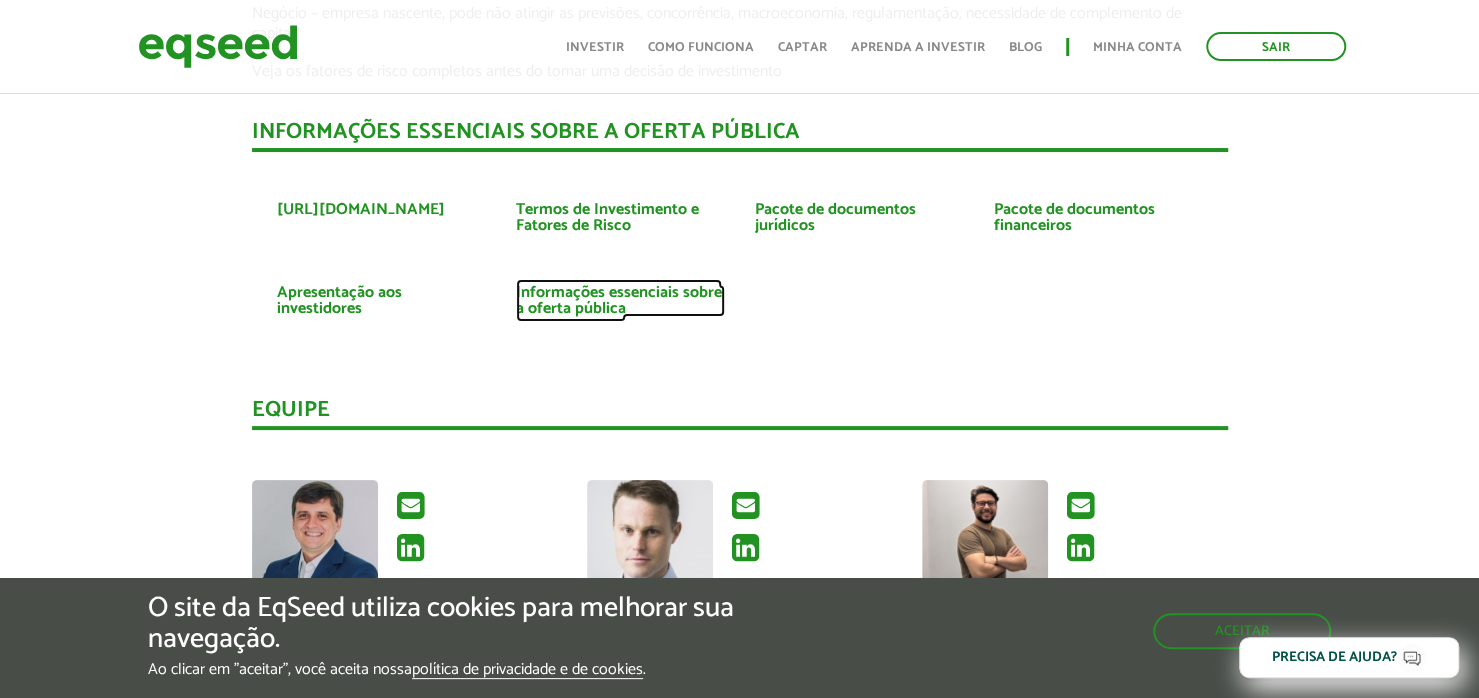 click on "Informações essenciais sobre a oferta pública" at bounding box center [620, 301] 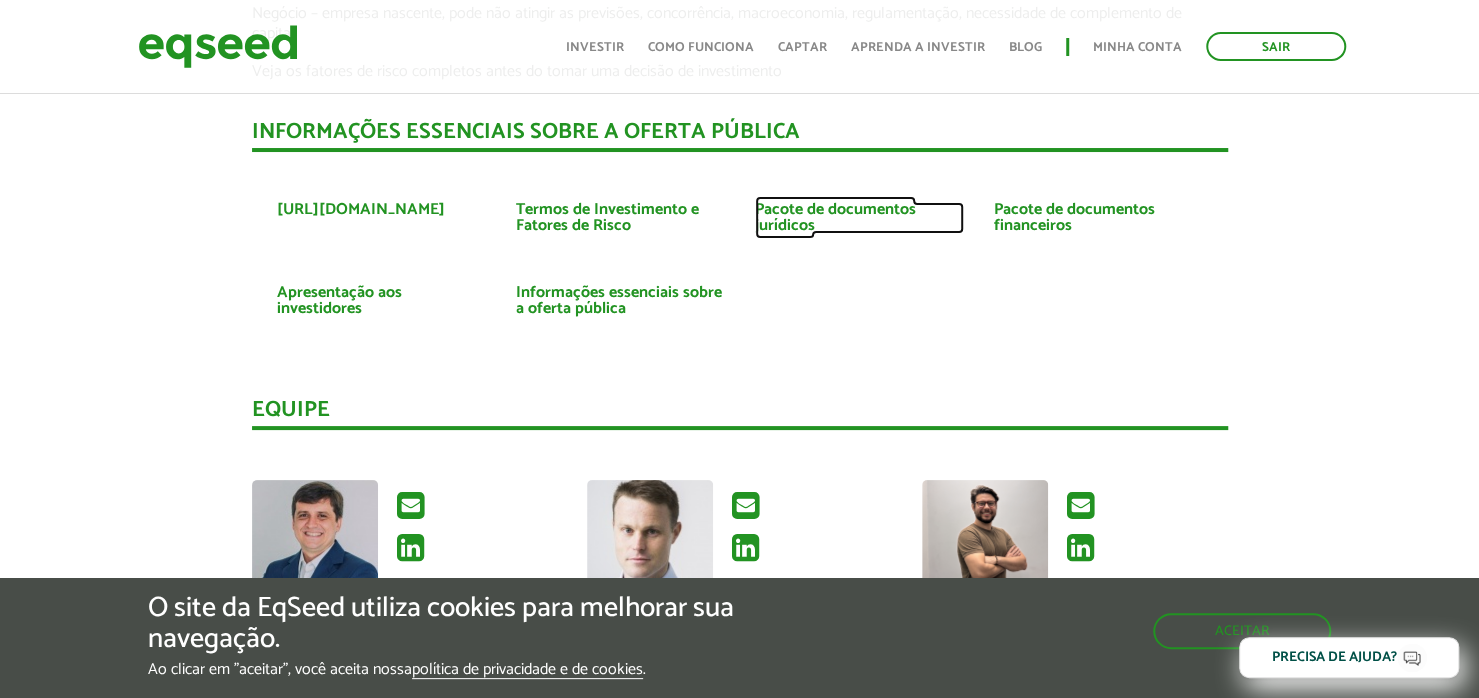 click on "Pacote de documentos jurídicos" at bounding box center [859, 218] 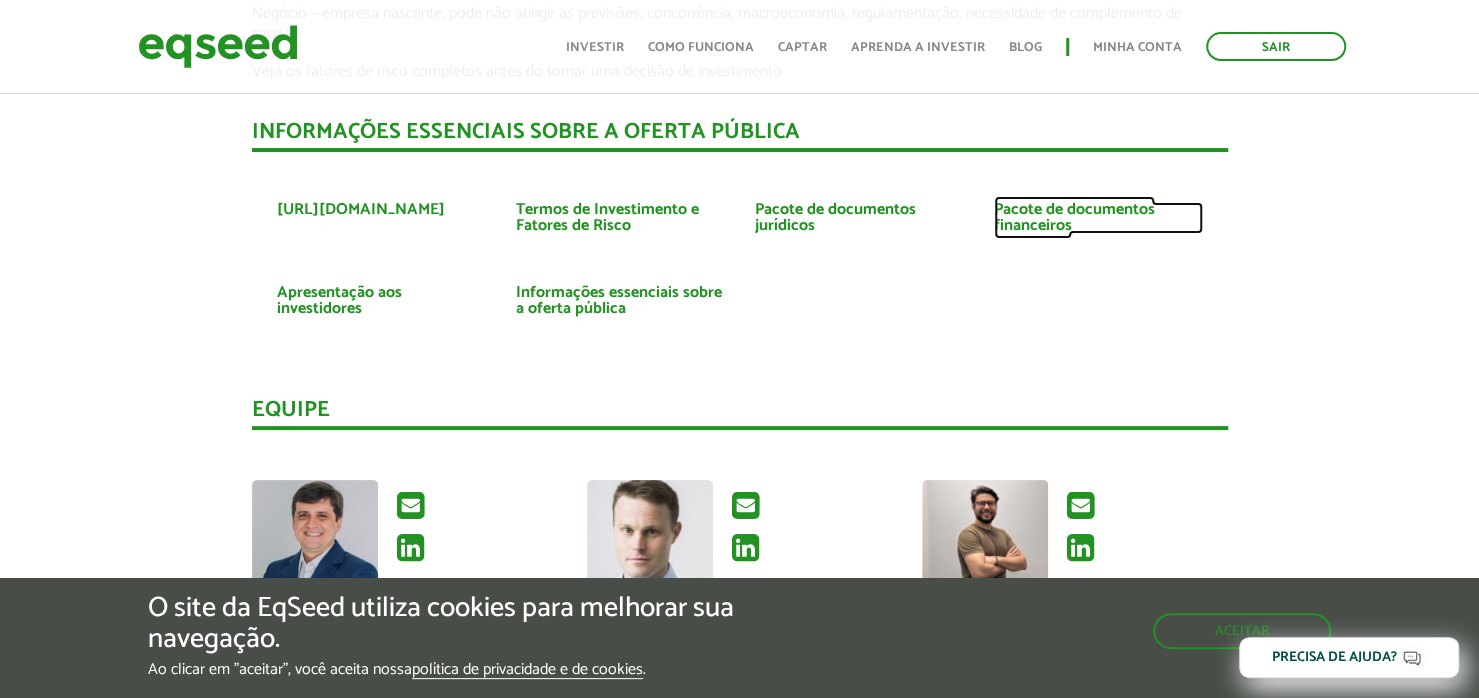 click on "Pacote de documentos financeiros" at bounding box center (1098, 218) 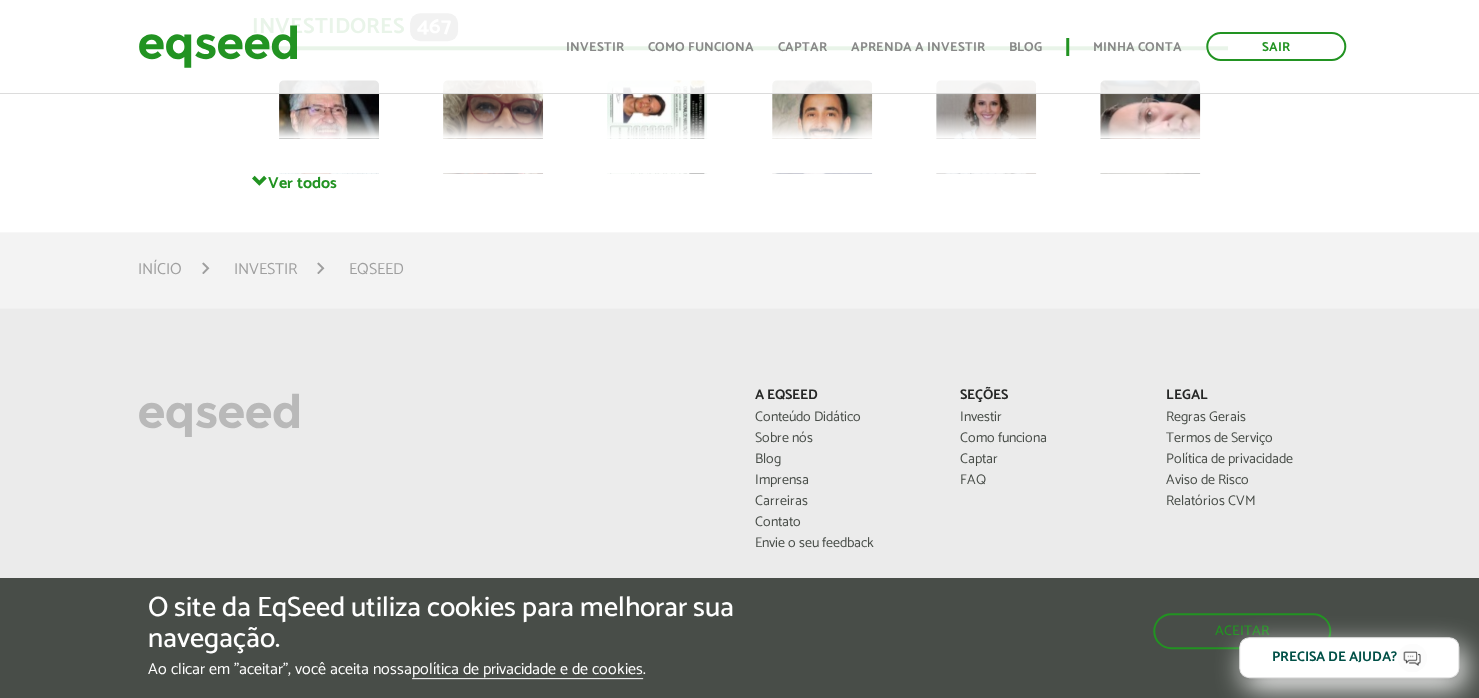 scroll, scrollTop: 5062, scrollLeft: 0, axis: vertical 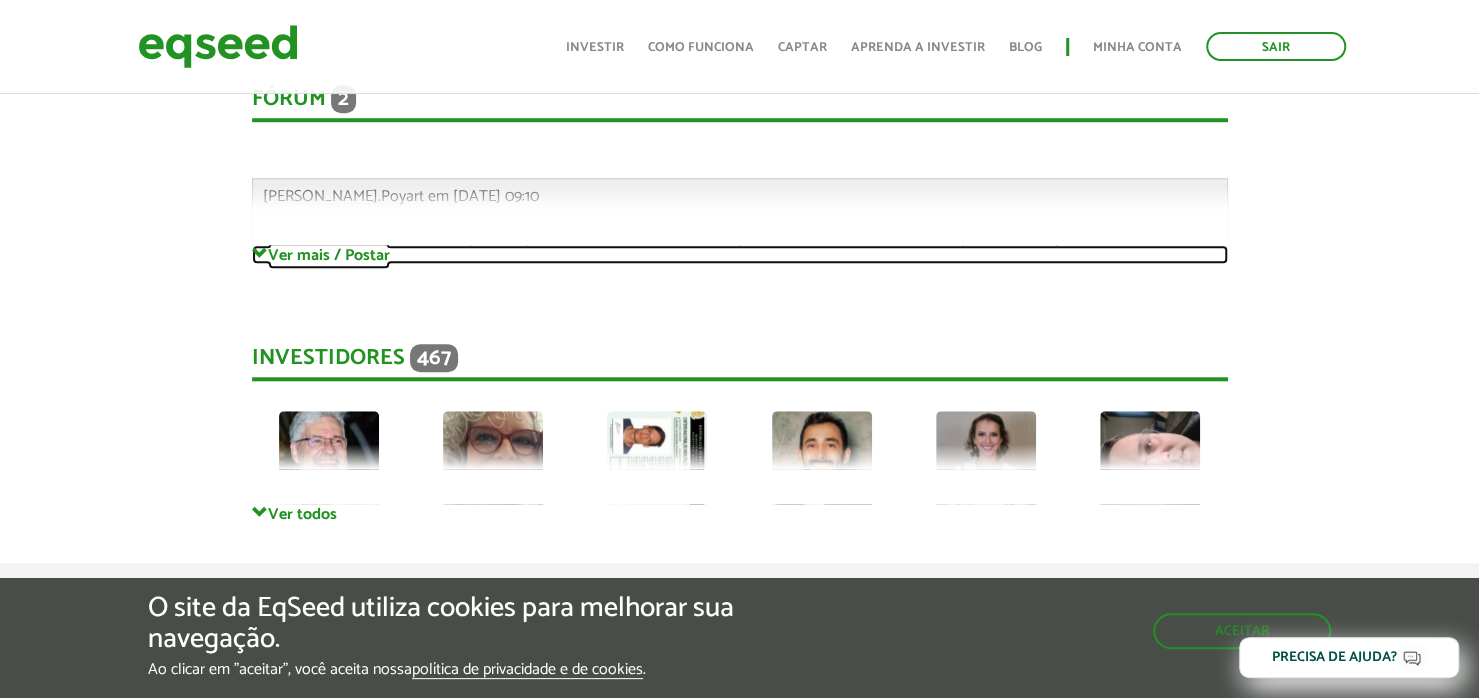 click on "Ver mais / Postar" at bounding box center [740, 254] 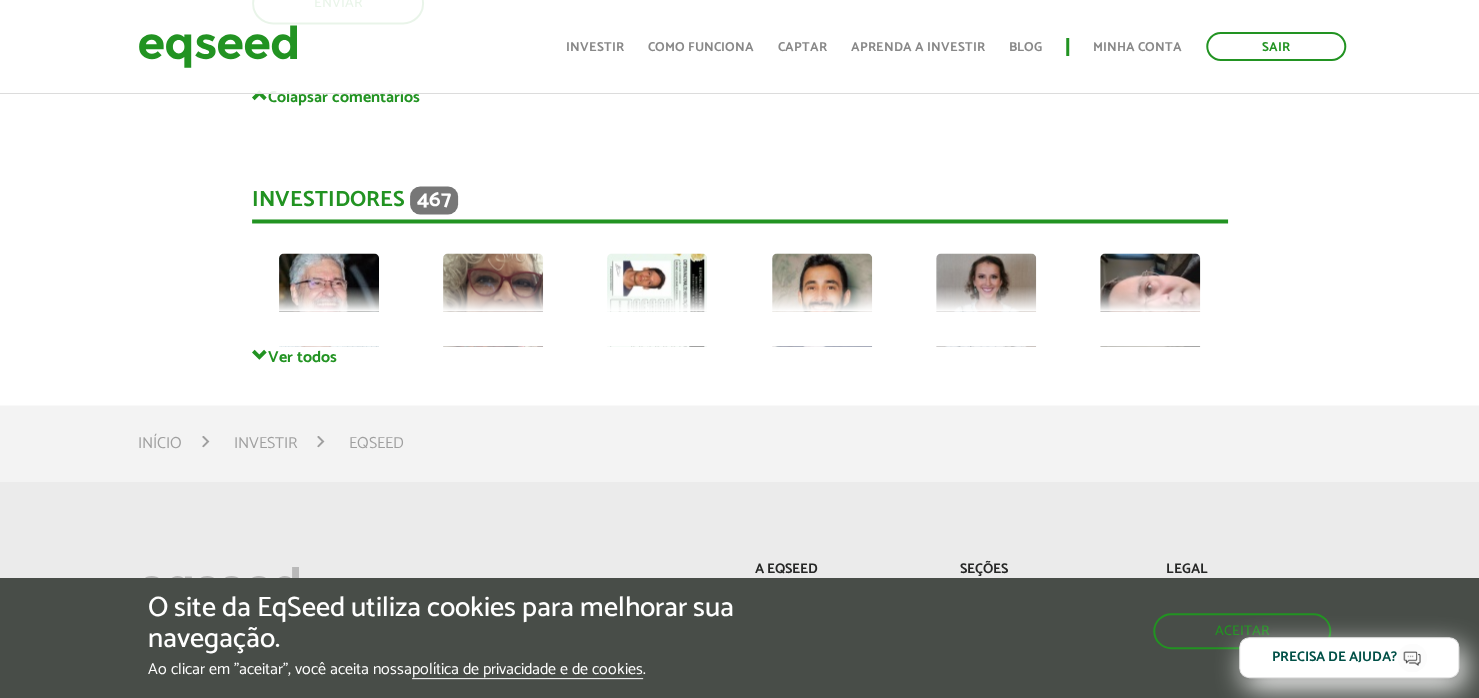 scroll, scrollTop: 6390, scrollLeft: 0, axis: vertical 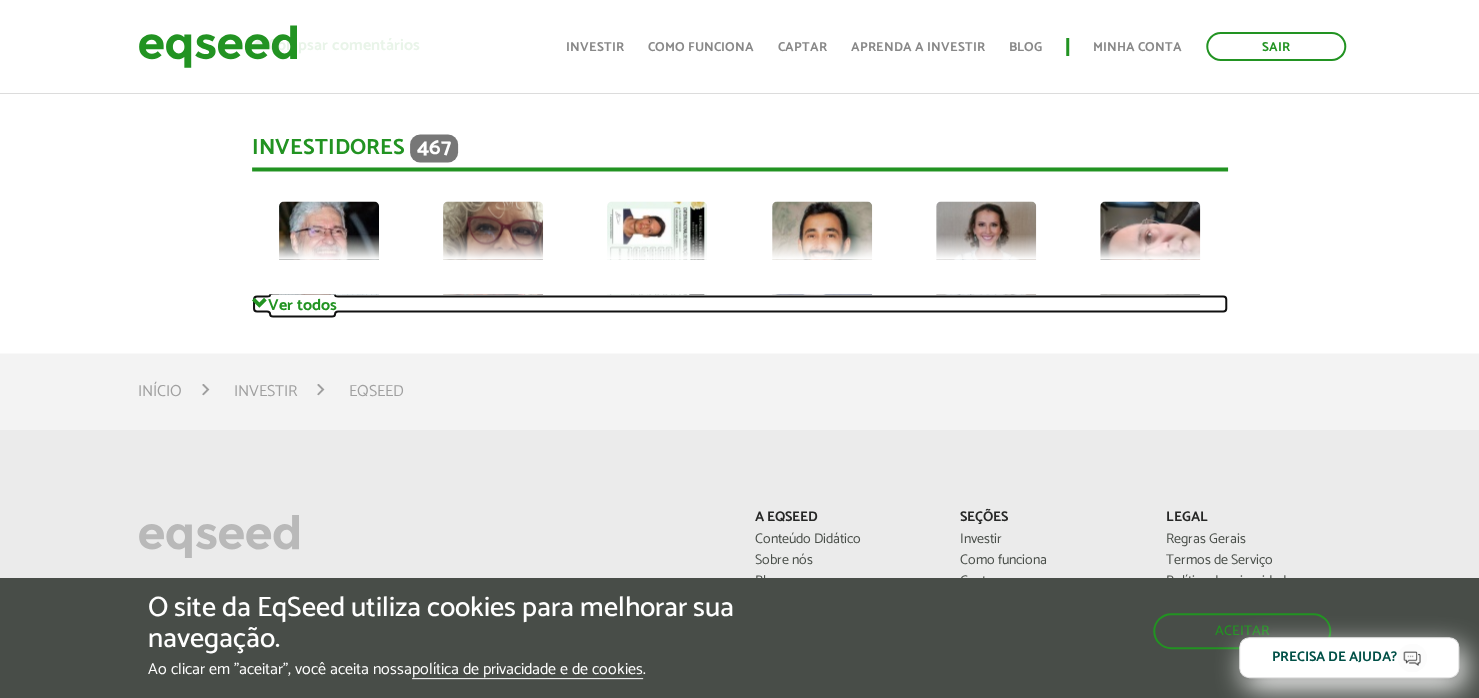 click on "Ver todos" at bounding box center (740, 303) 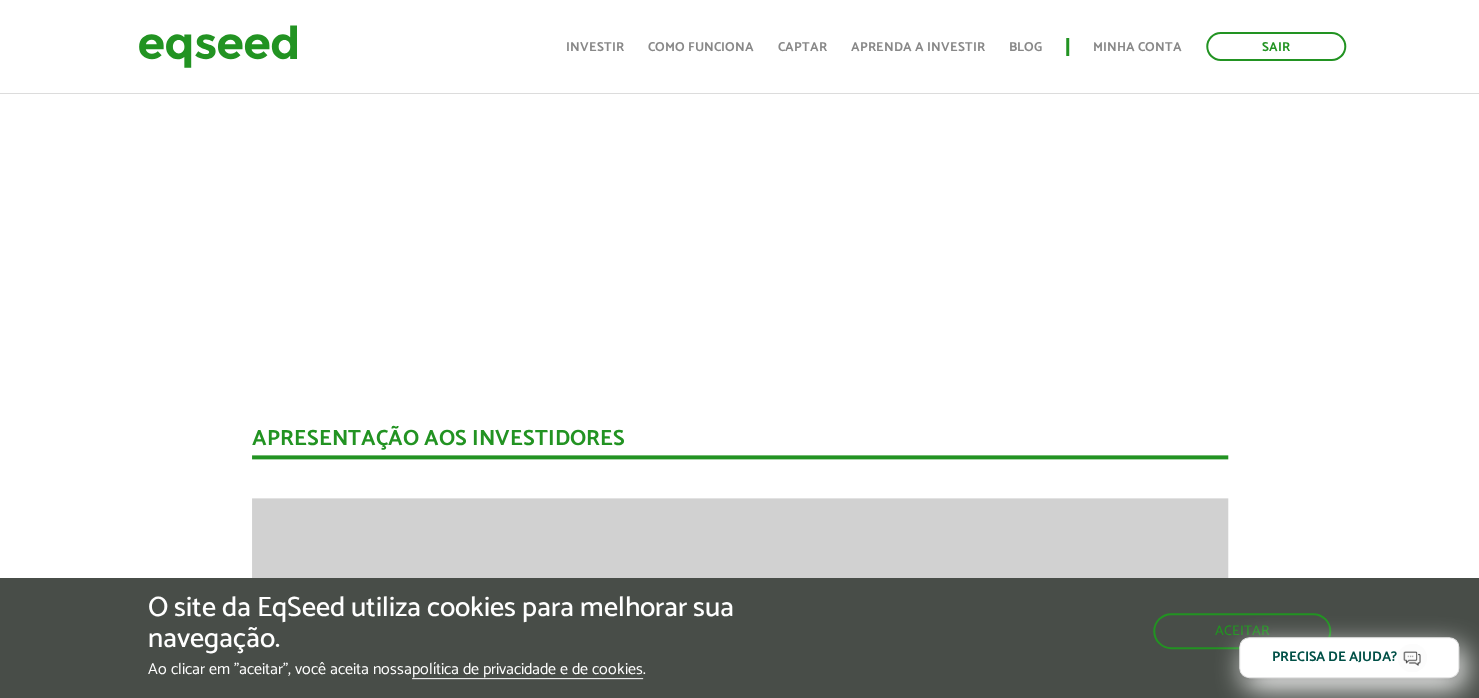 scroll, scrollTop: 610, scrollLeft: 0, axis: vertical 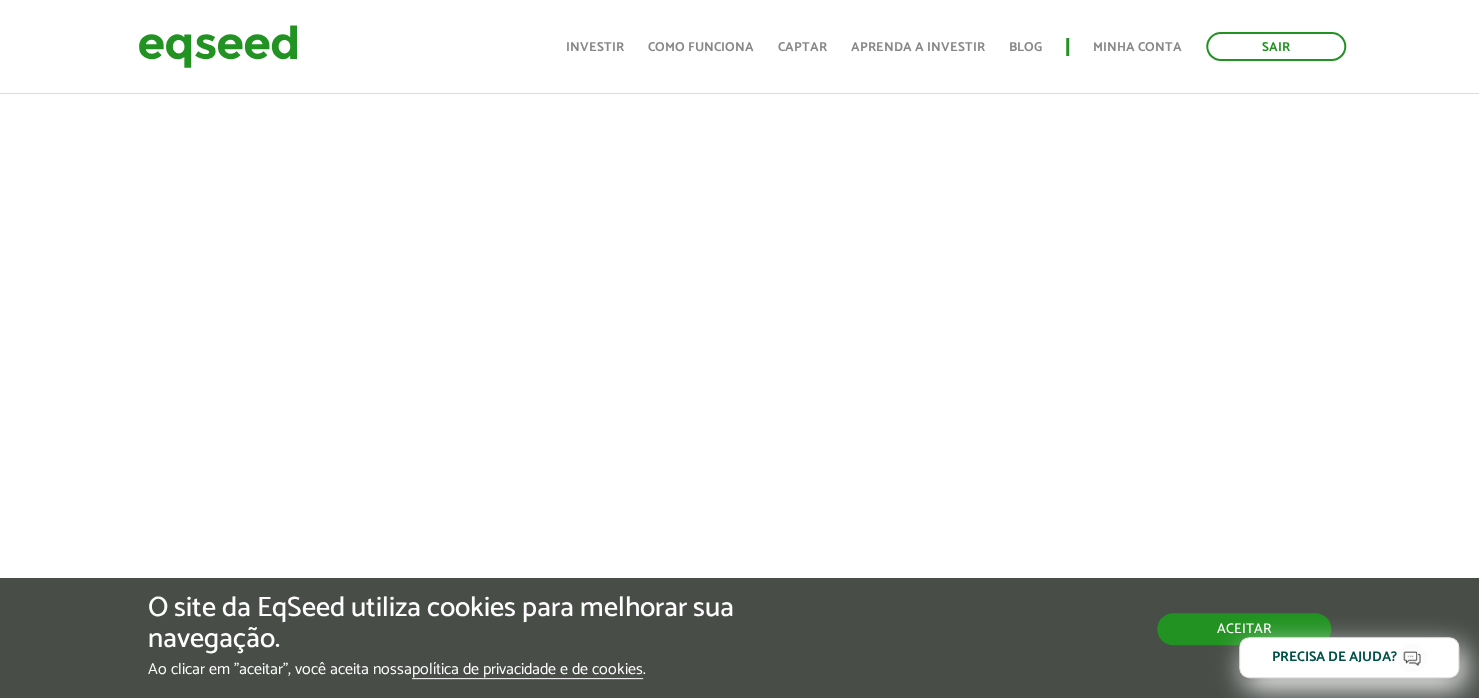 click on "Aceitar" at bounding box center [1244, 629] 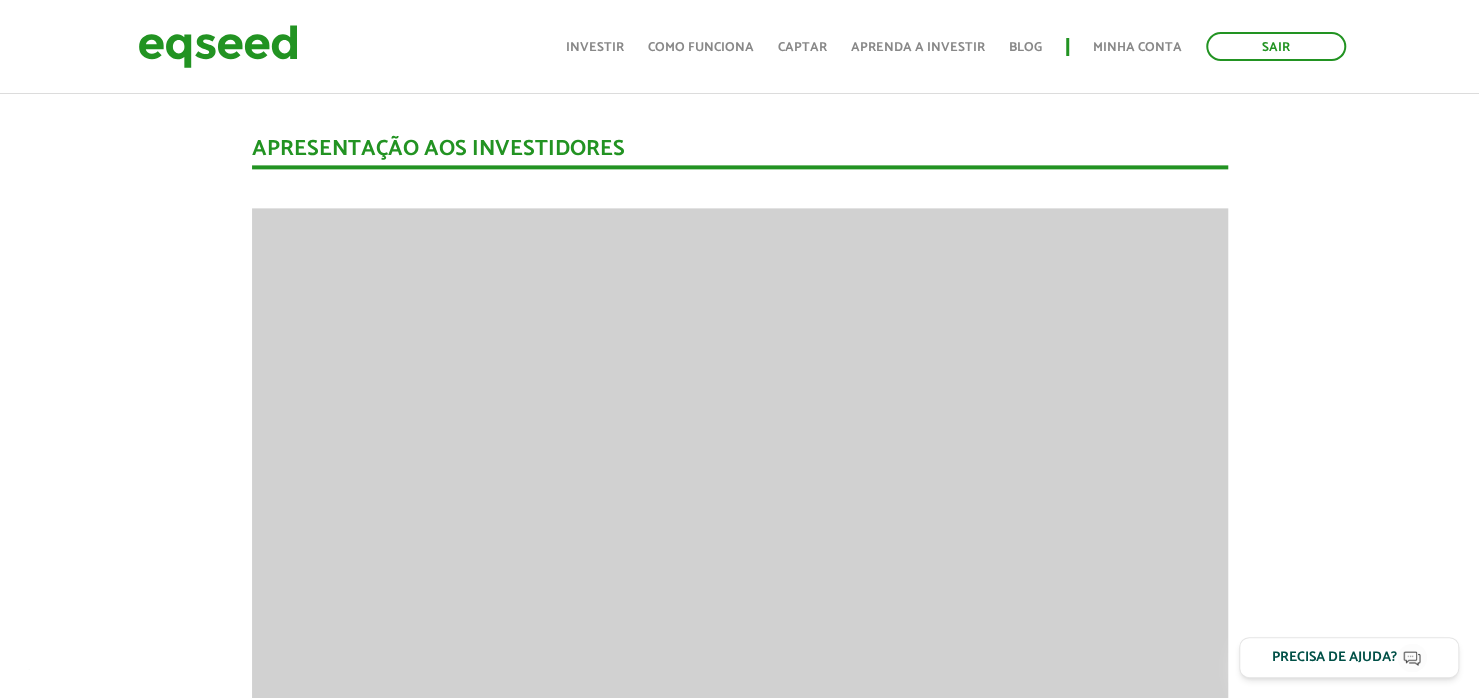 scroll, scrollTop: 0, scrollLeft: 0, axis: both 